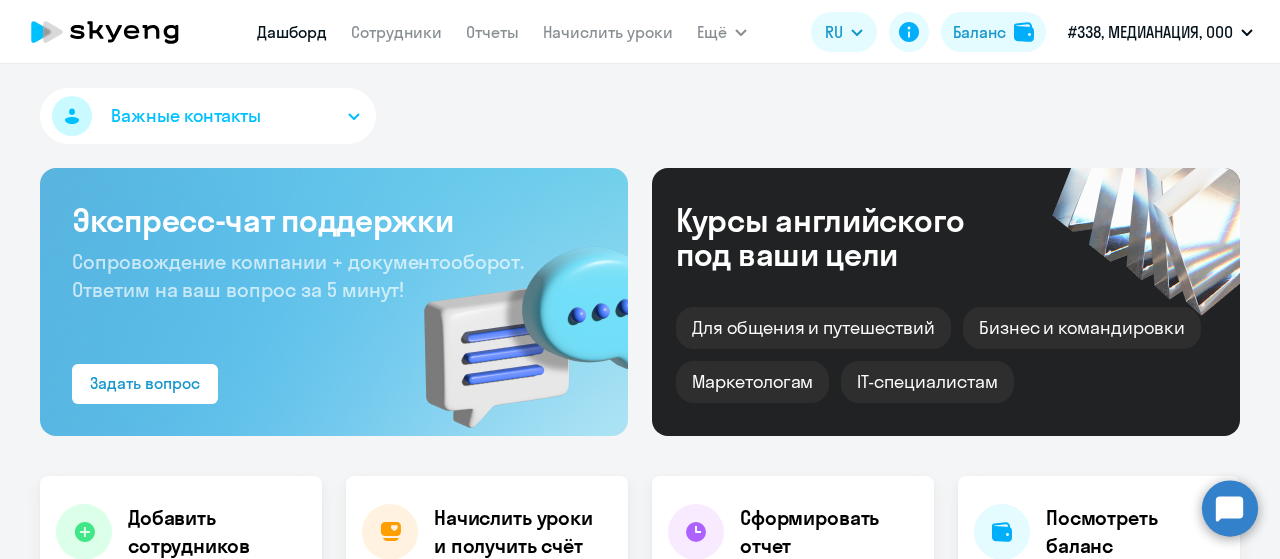 scroll, scrollTop: 0, scrollLeft: 0, axis: both 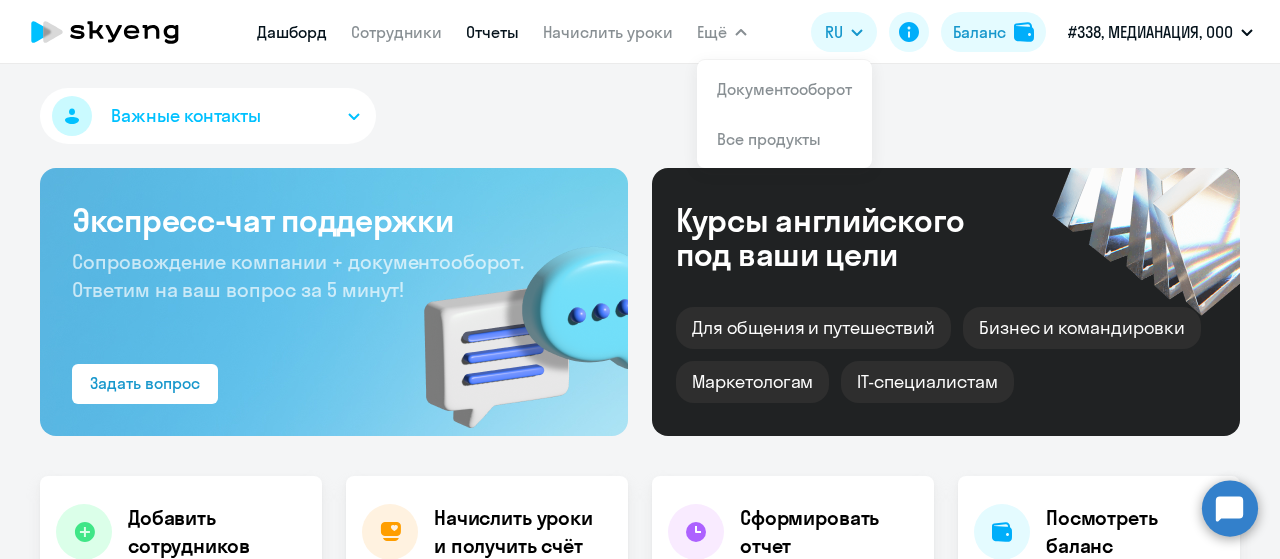 click on "Отчеты" at bounding box center [492, 32] 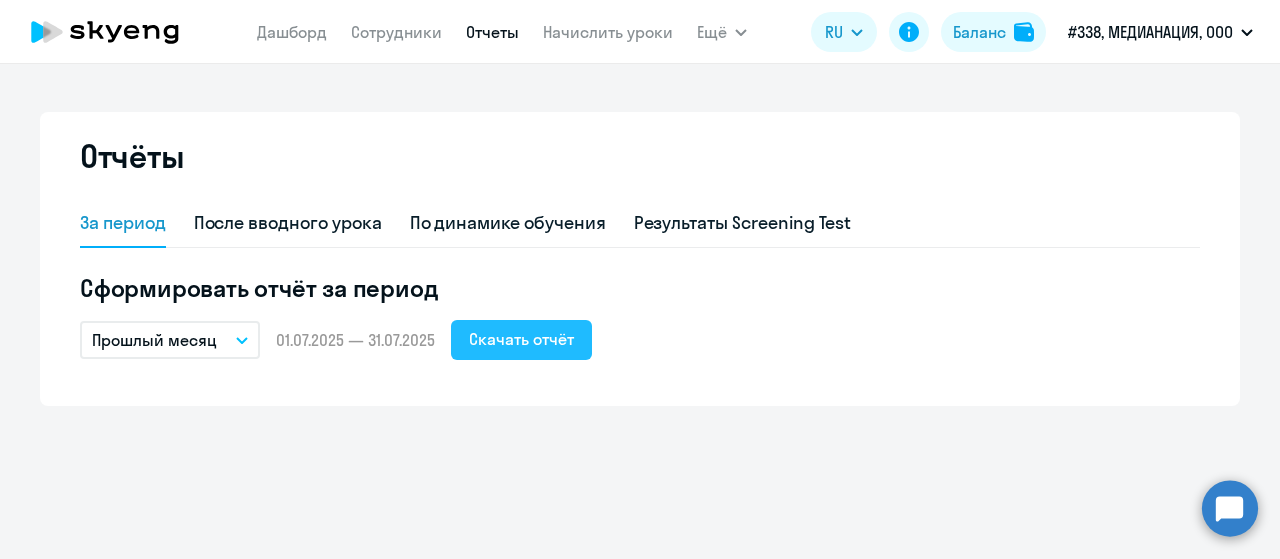 click on "Скачать отчёт" 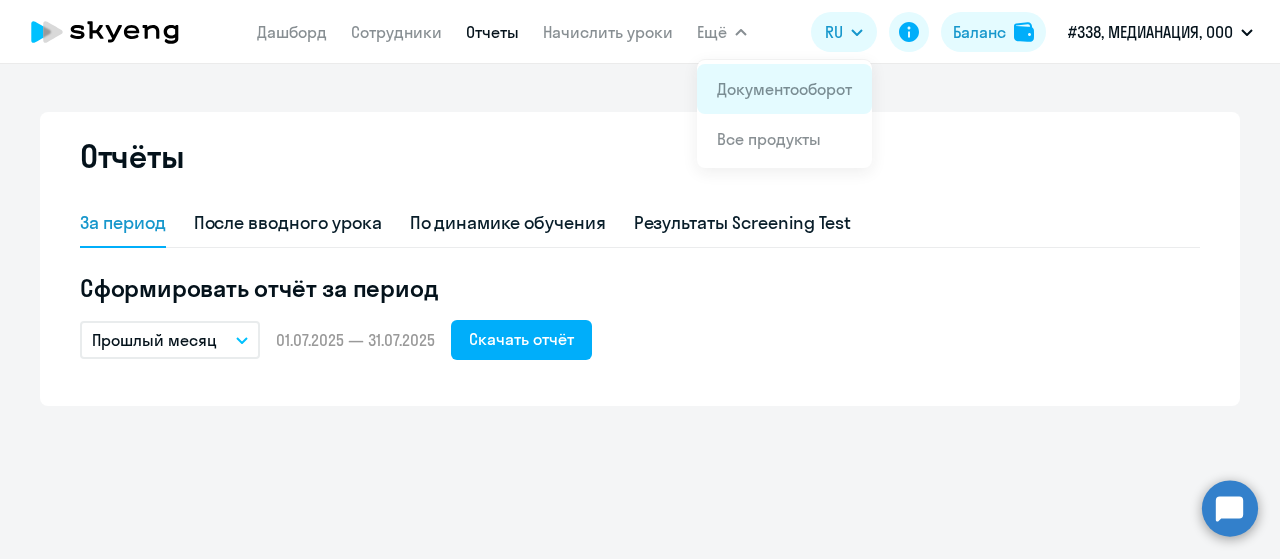 click on "Документооборот" at bounding box center (784, 89) 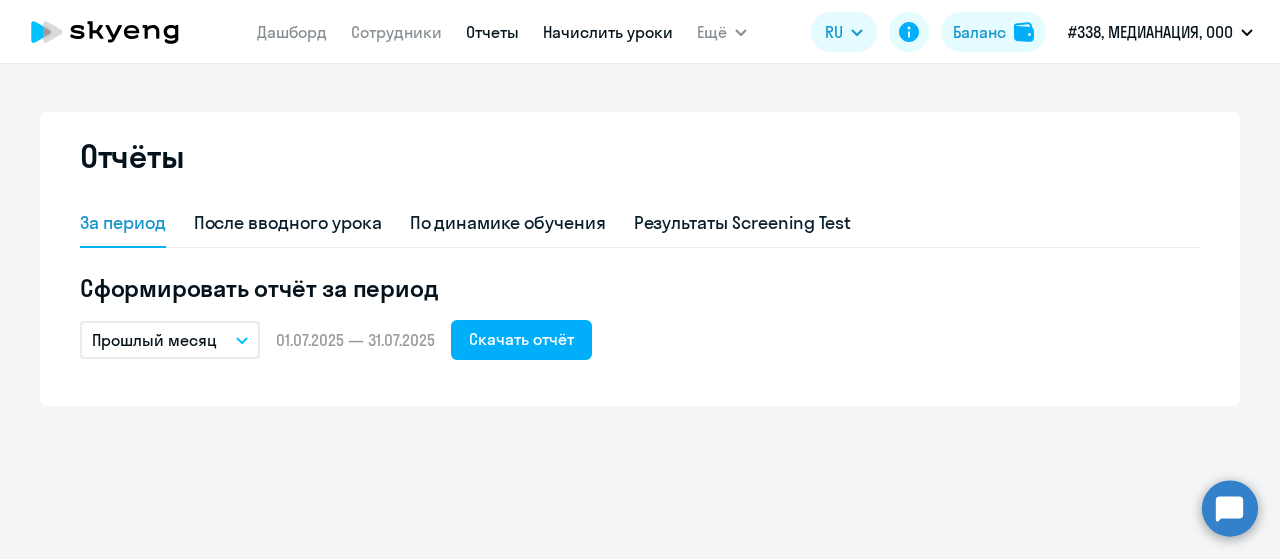 click on "Начислить уроки" at bounding box center (608, 32) 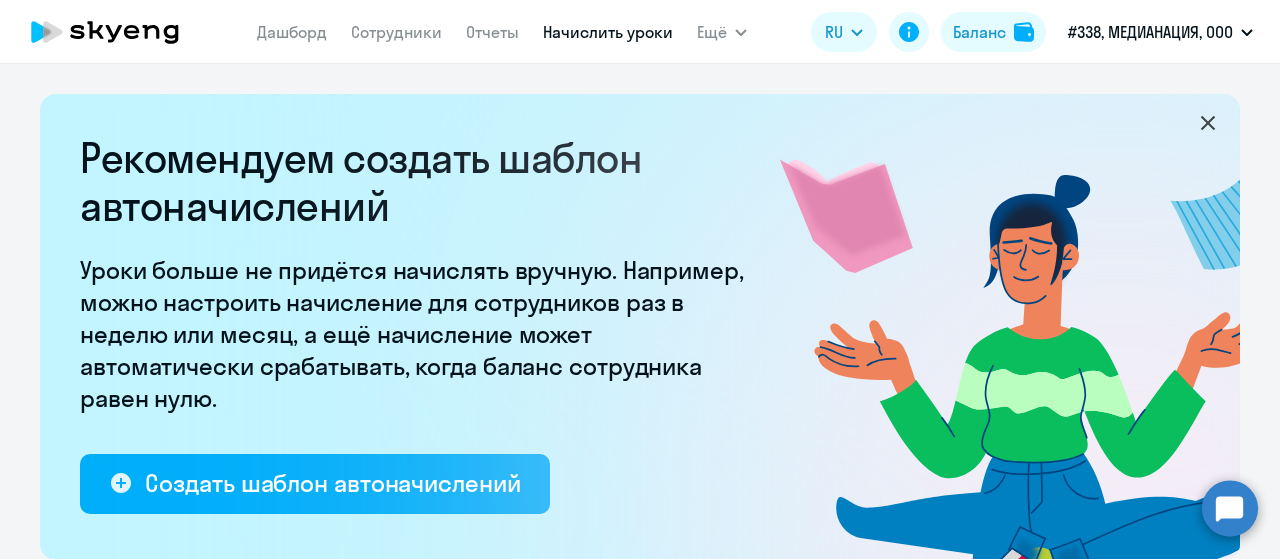 select on "10" 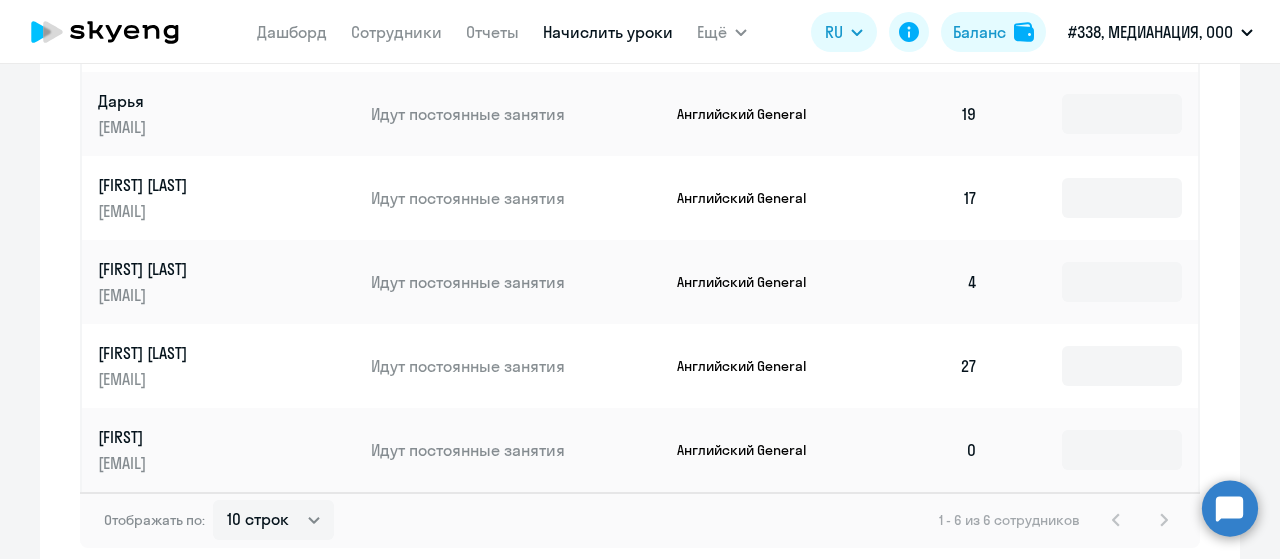 scroll, scrollTop: 966, scrollLeft: 0, axis: vertical 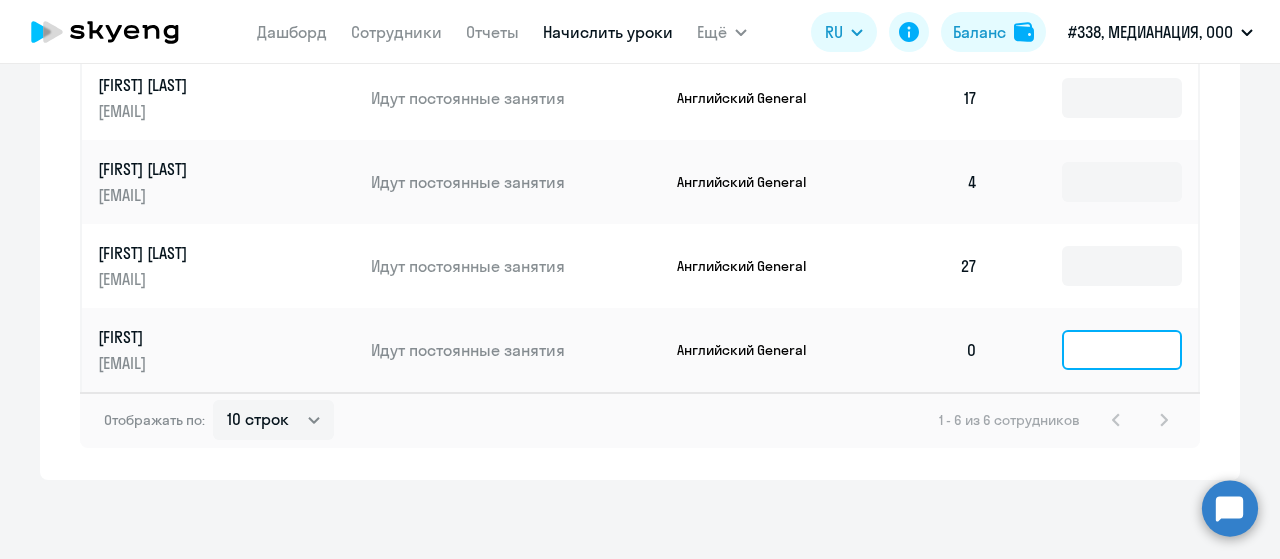 click 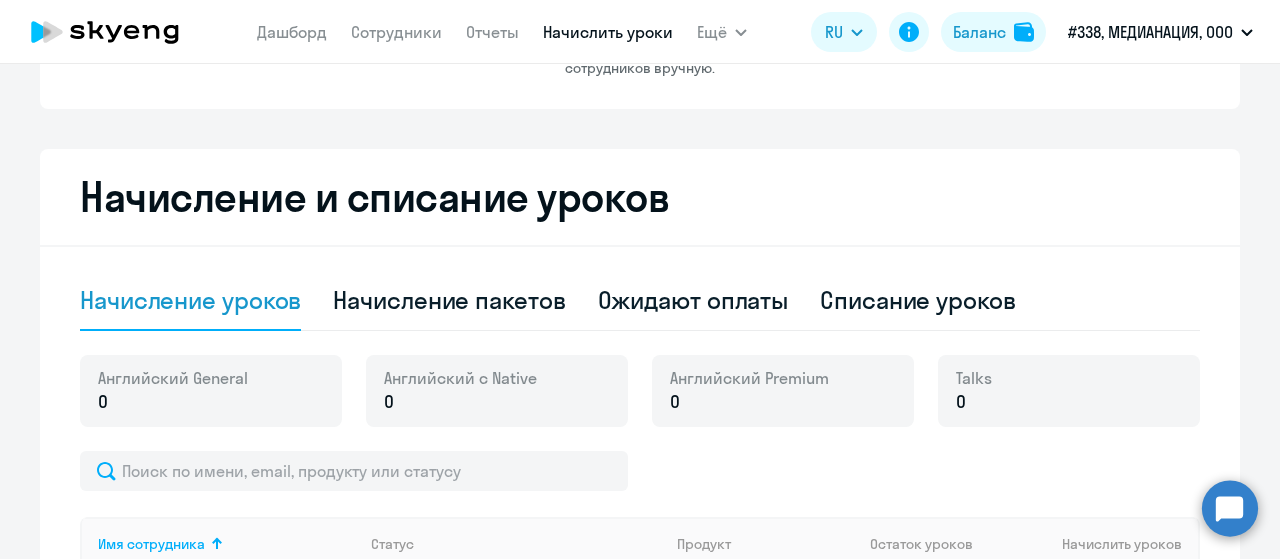 scroll, scrollTop: 166, scrollLeft: 0, axis: vertical 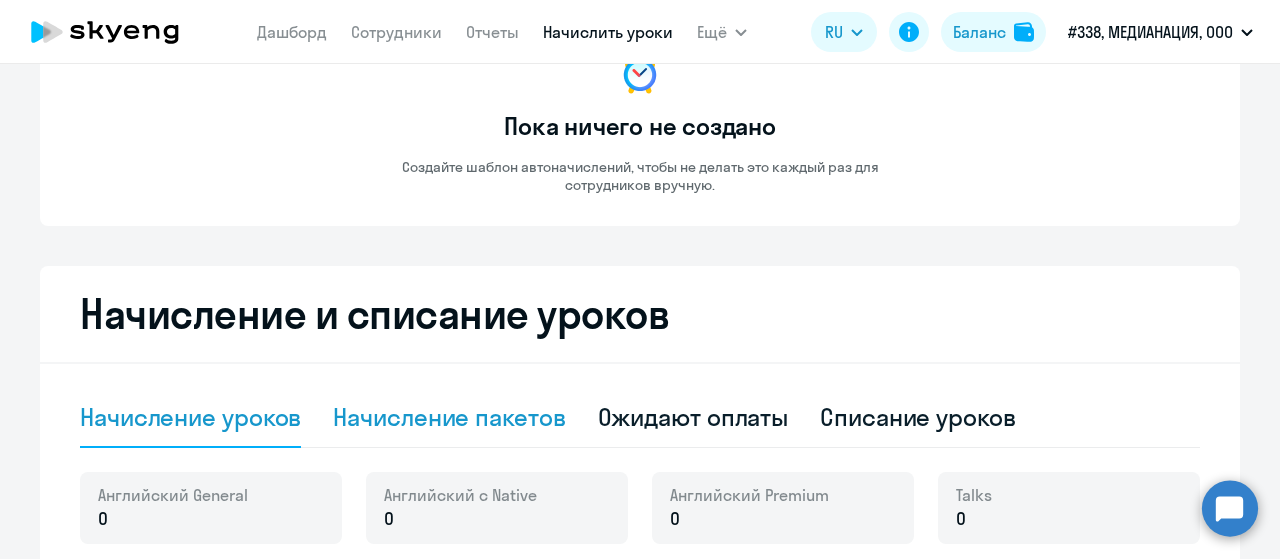 click on "Начисление пакетов" 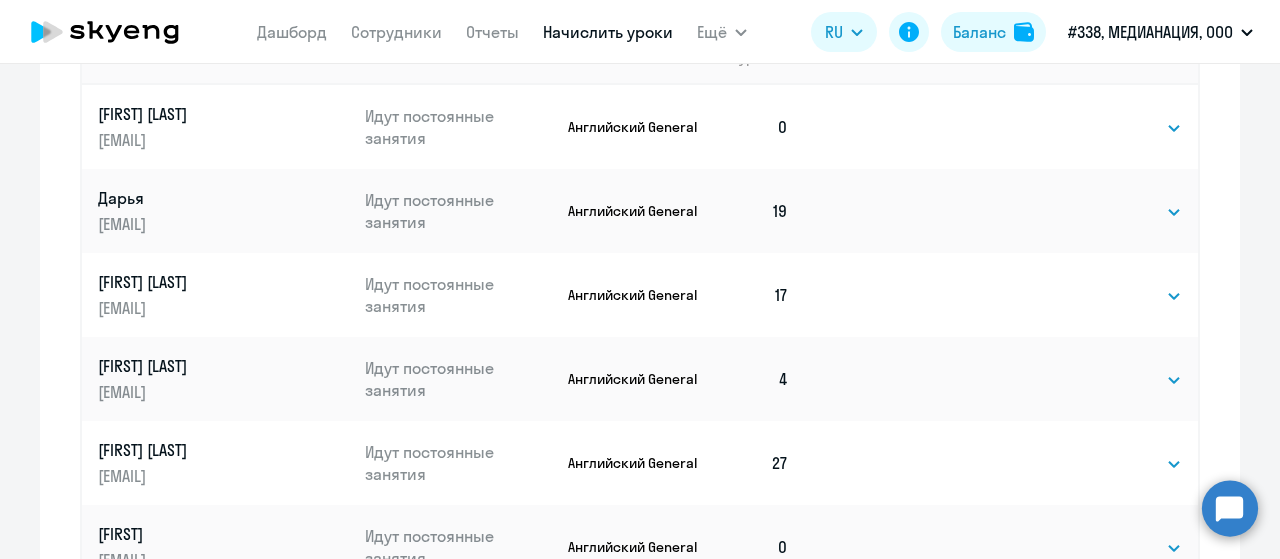 scroll, scrollTop: 966, scrollLeft: 0, axis: vertical 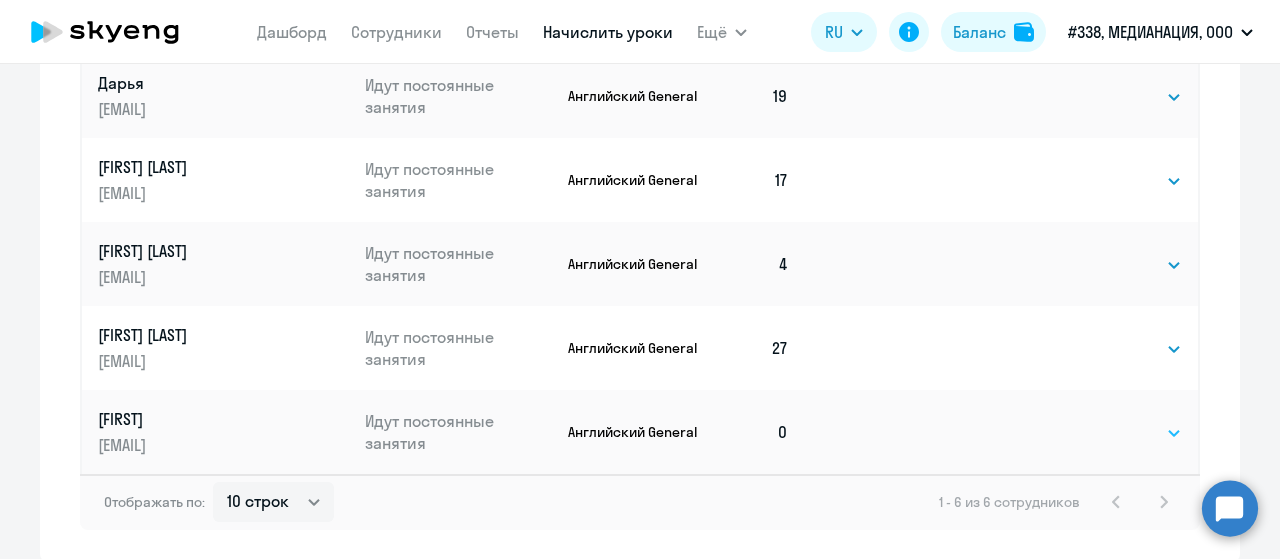 click on "Выбрать   4   8   16   32   64   96   128" 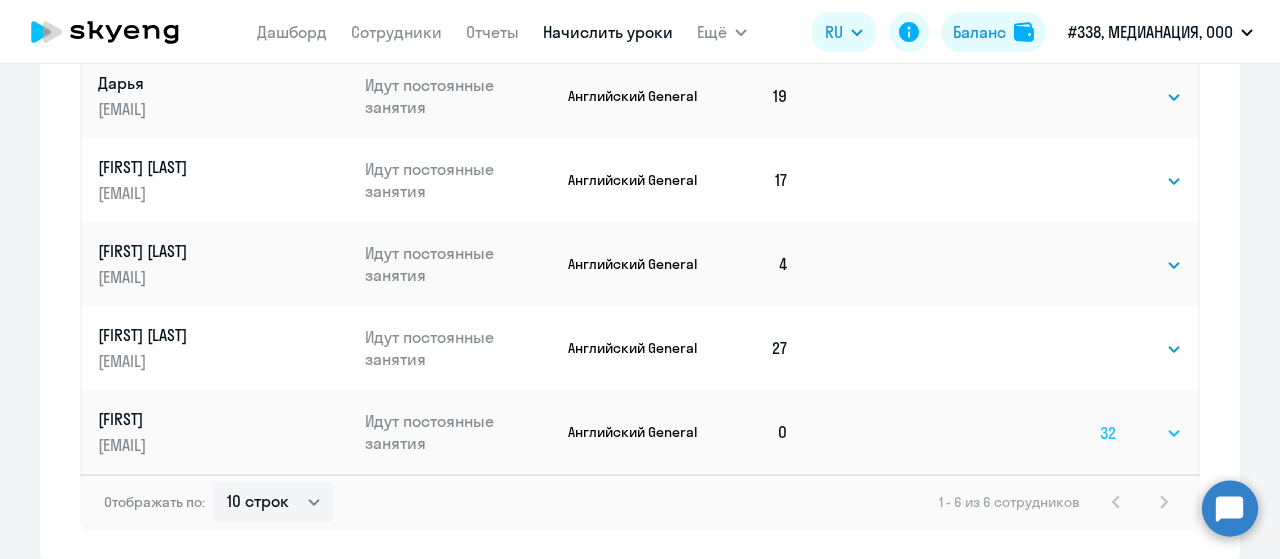 click on "Выбрать   4   8   16   32   64   96   128" 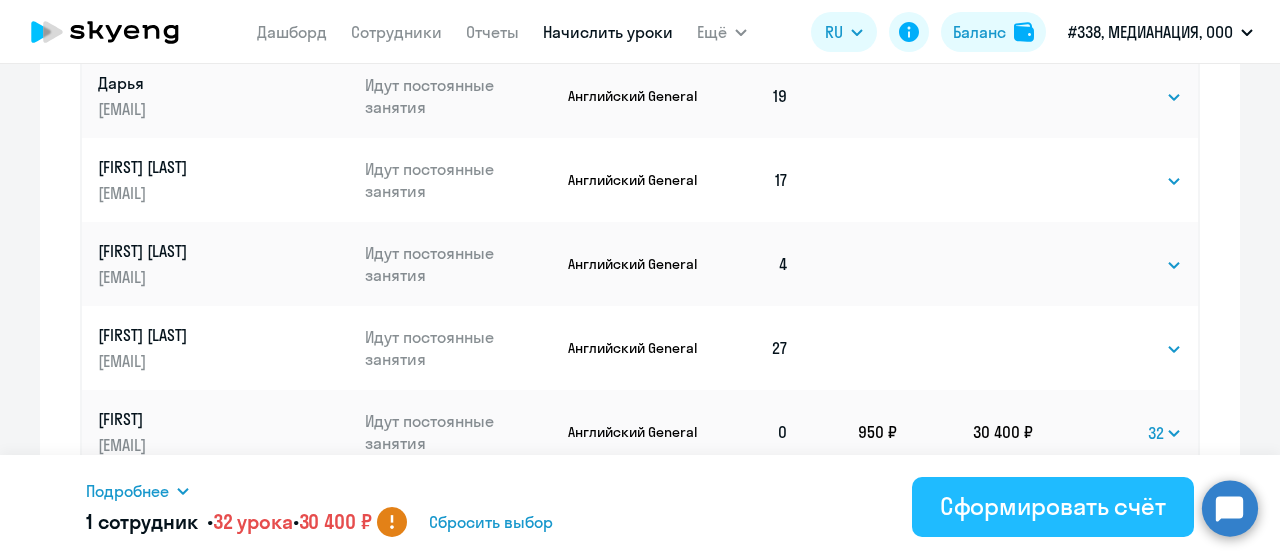 click on "Сформировать счёт" at bounding box center [1053, 506] 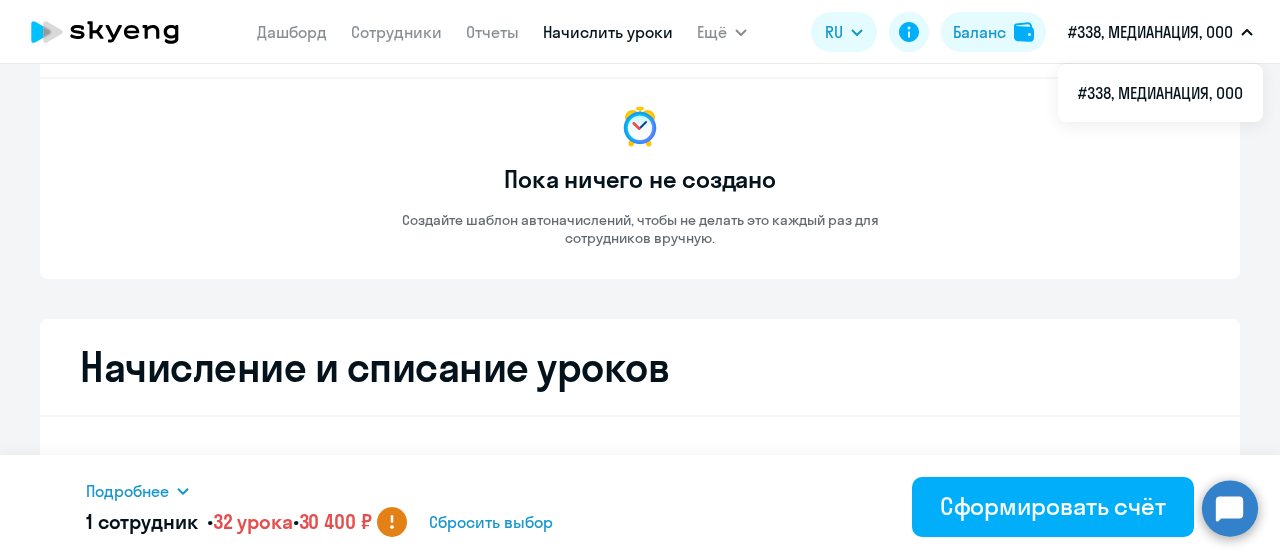 scroll, scrollTop: 0, scrollLeft: 0, axis: both 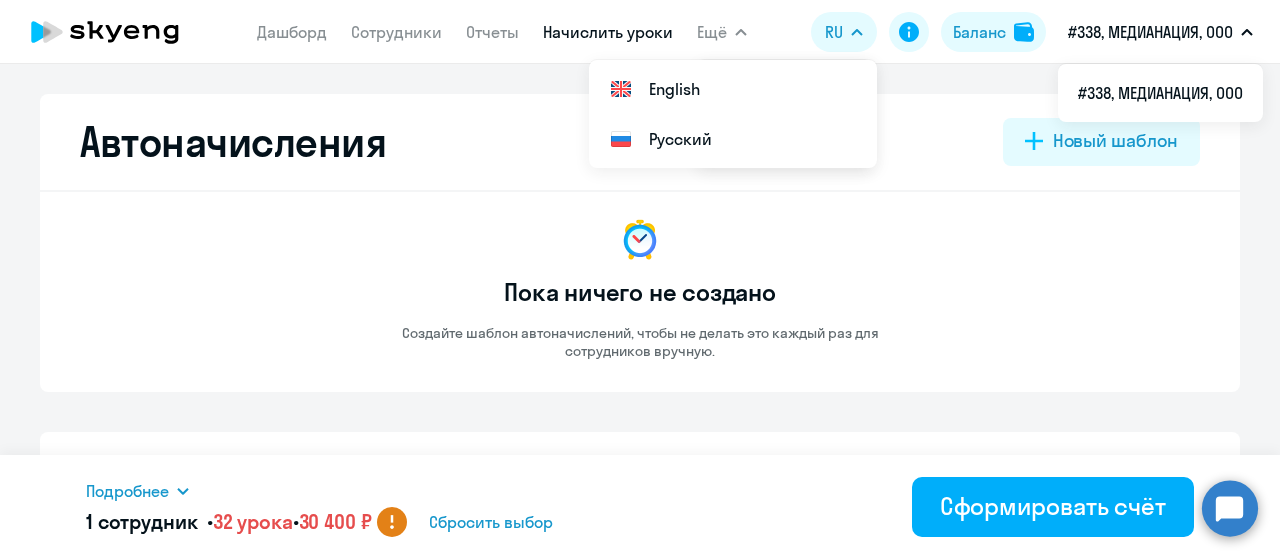 click on "Ещё" at bounding box center [712, 32] 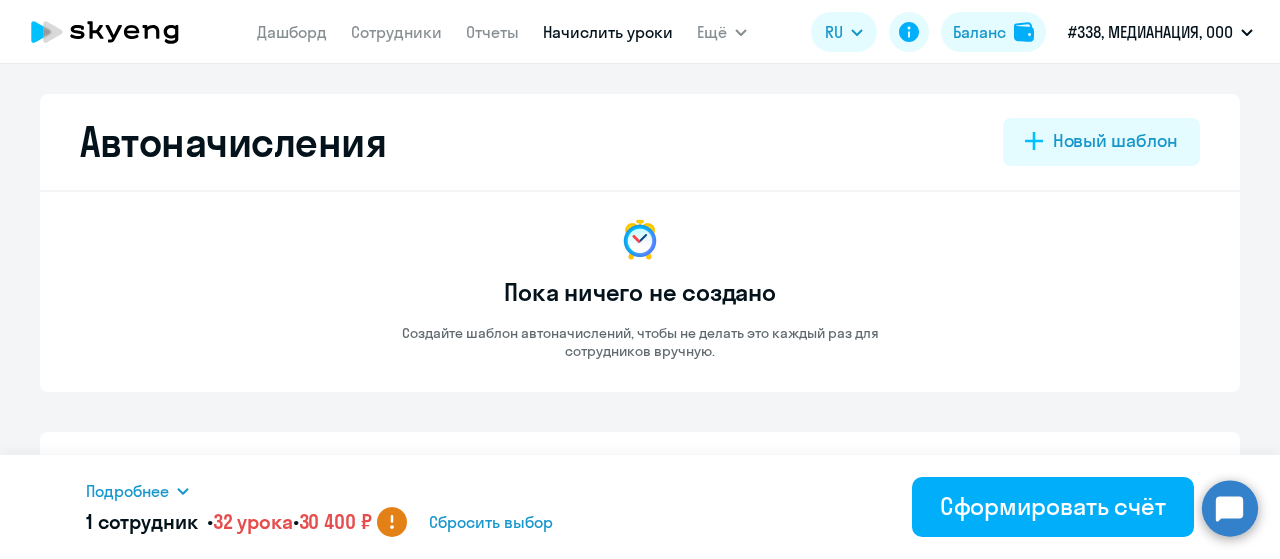 click on "Ещё" at bounding box center [712, 32] 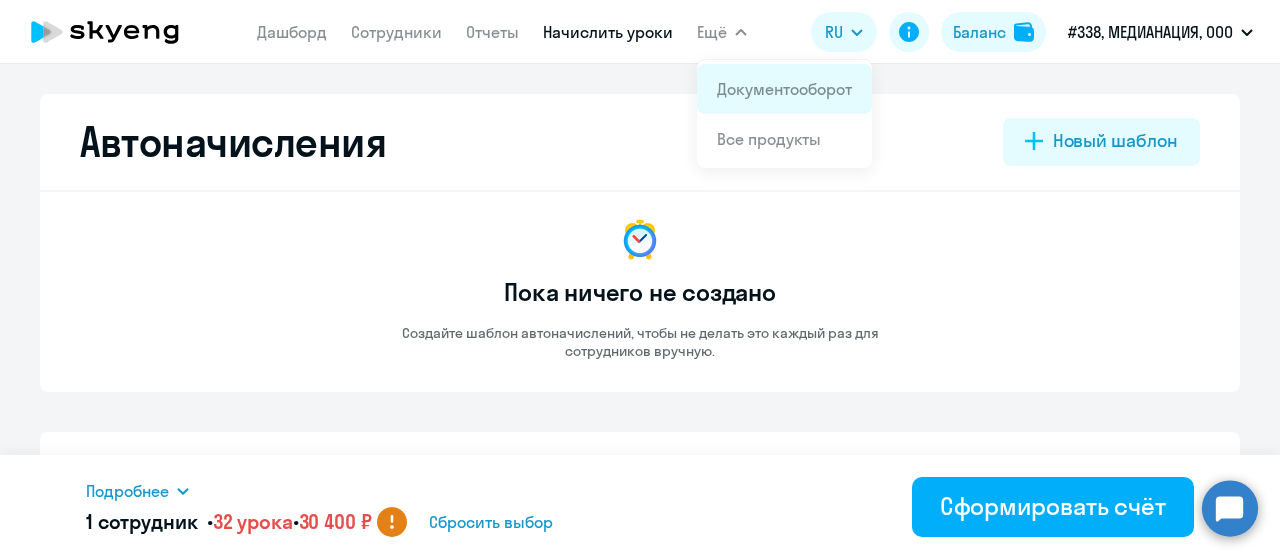 click on "Документооборот" at bounding box center (784, 89) 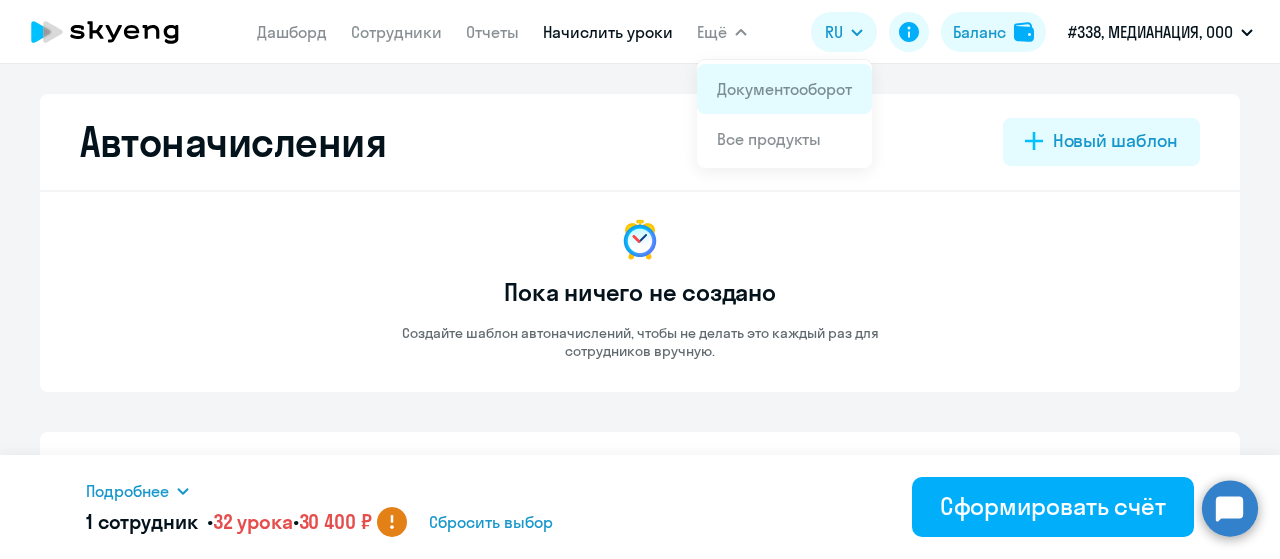 click on "Документооборот" at bounding box center [784, 89] 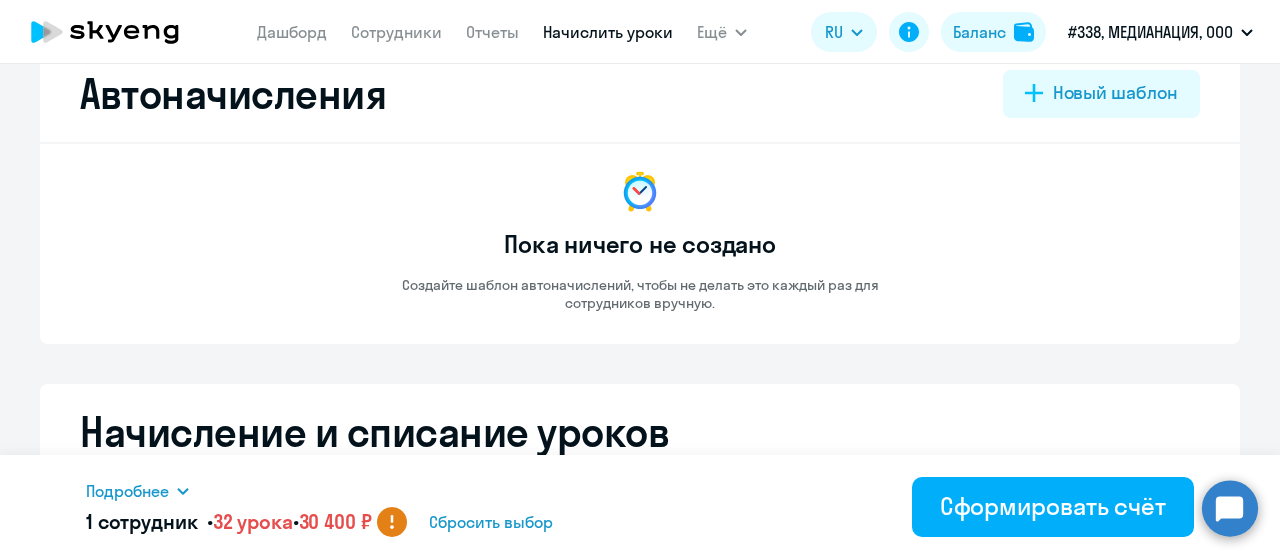 scroll, scrollTop: 0, scrollLeft: 0, axis: both 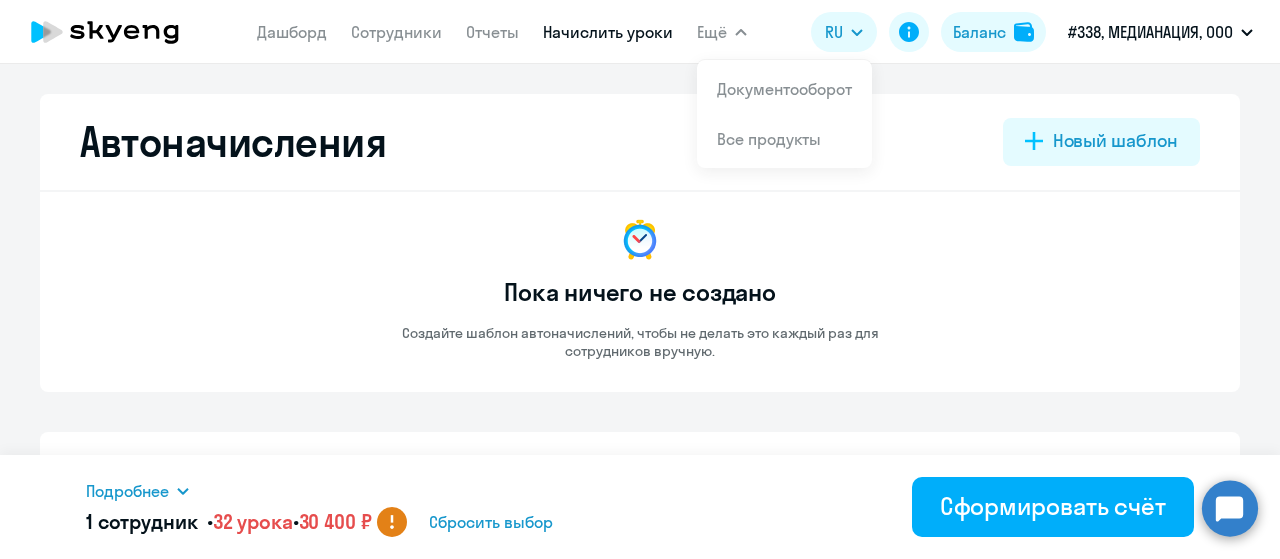 click on "Ещё" at bounding box center (712, 32) 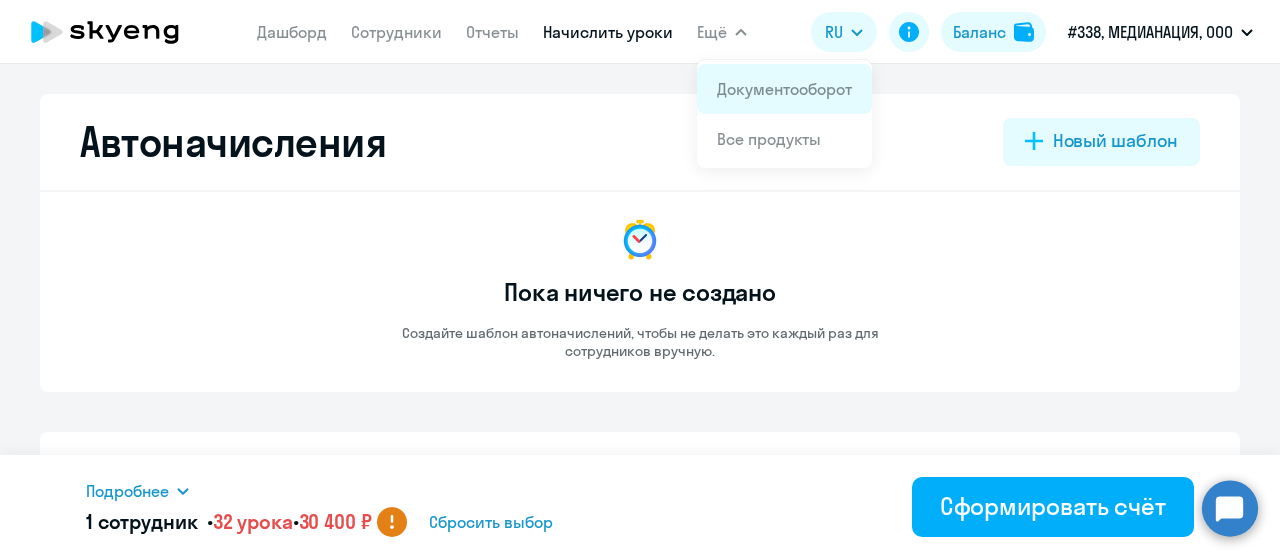 click on "Документооборот" at bounding box center [784, 89] 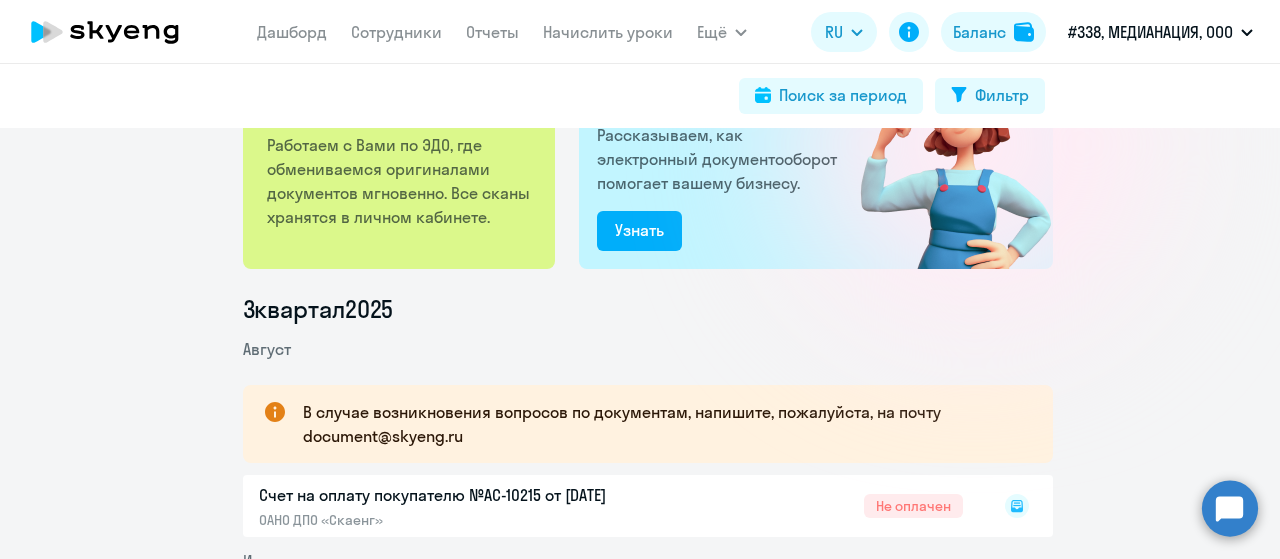 scroll, scrollTop: 300, scrollLeft: 0, axis: vertical 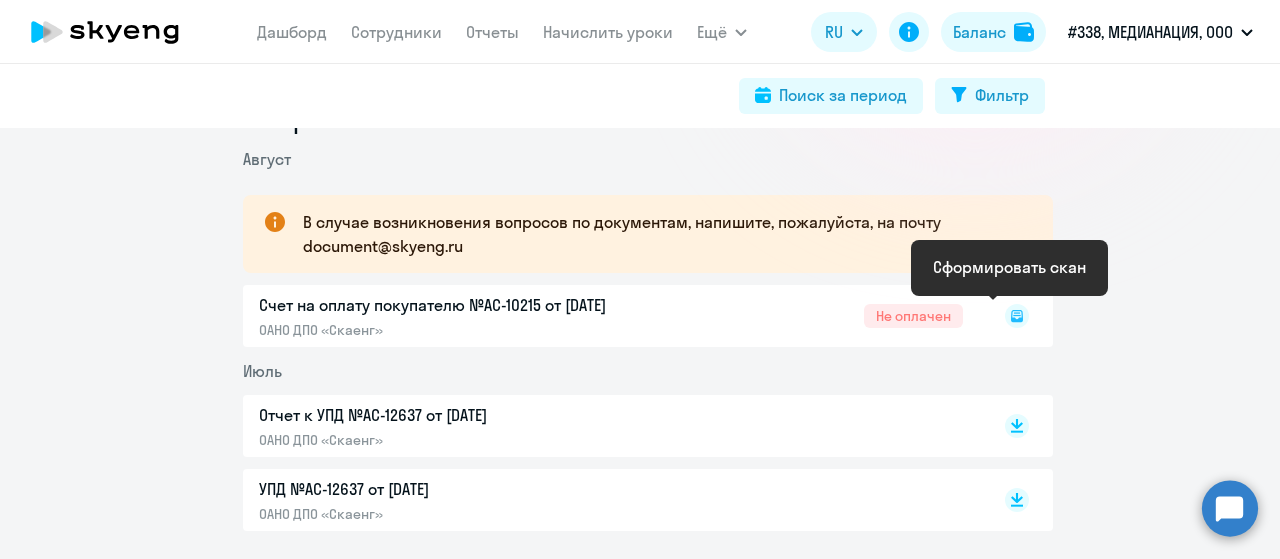 click 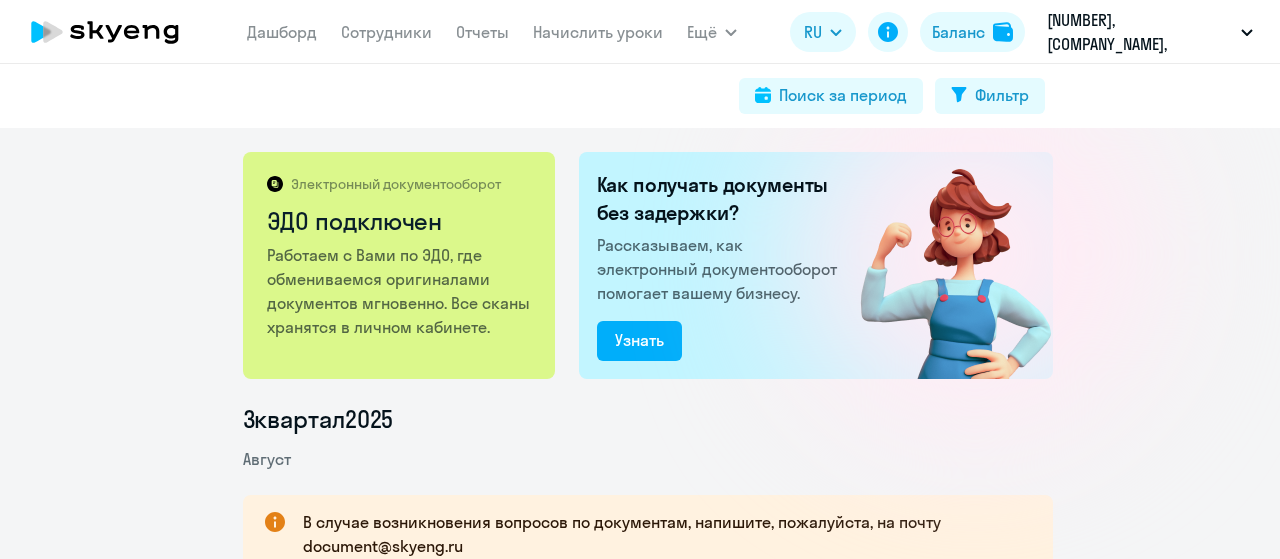 scroll, scrollTop: 0, scrollLeft: 0, axis: both 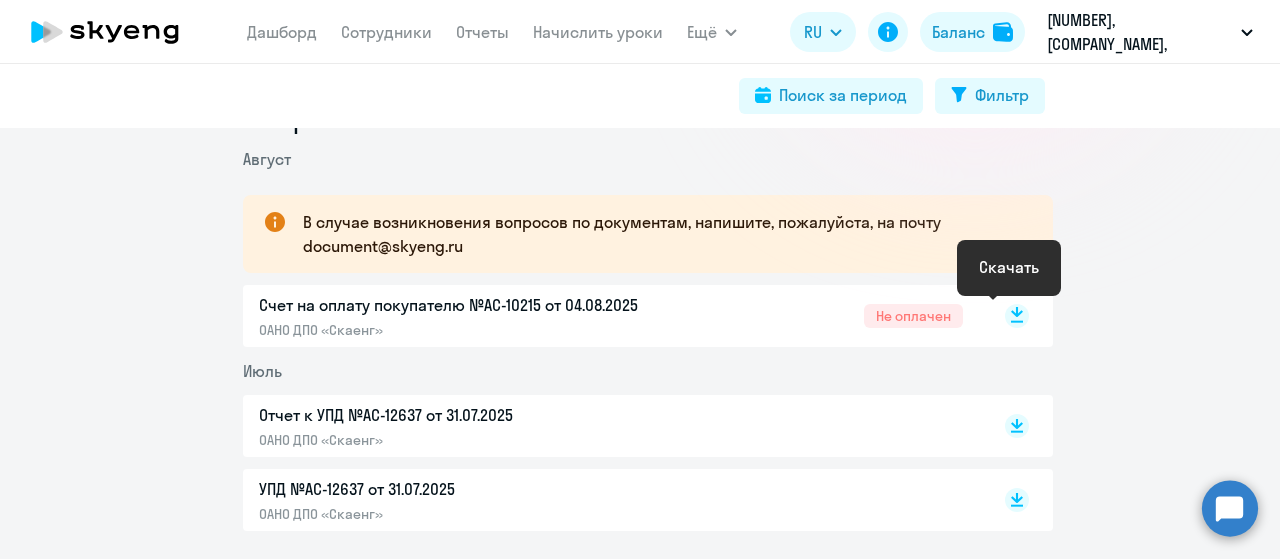click 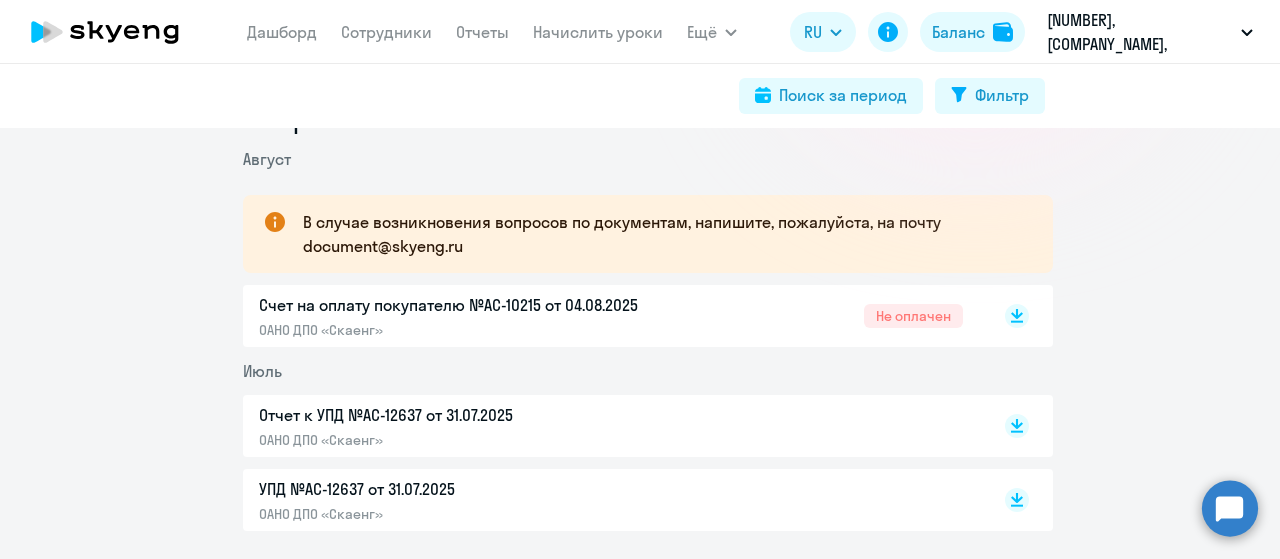 scroll, scrollTop: 0, scrollLeft: 0, axis: both 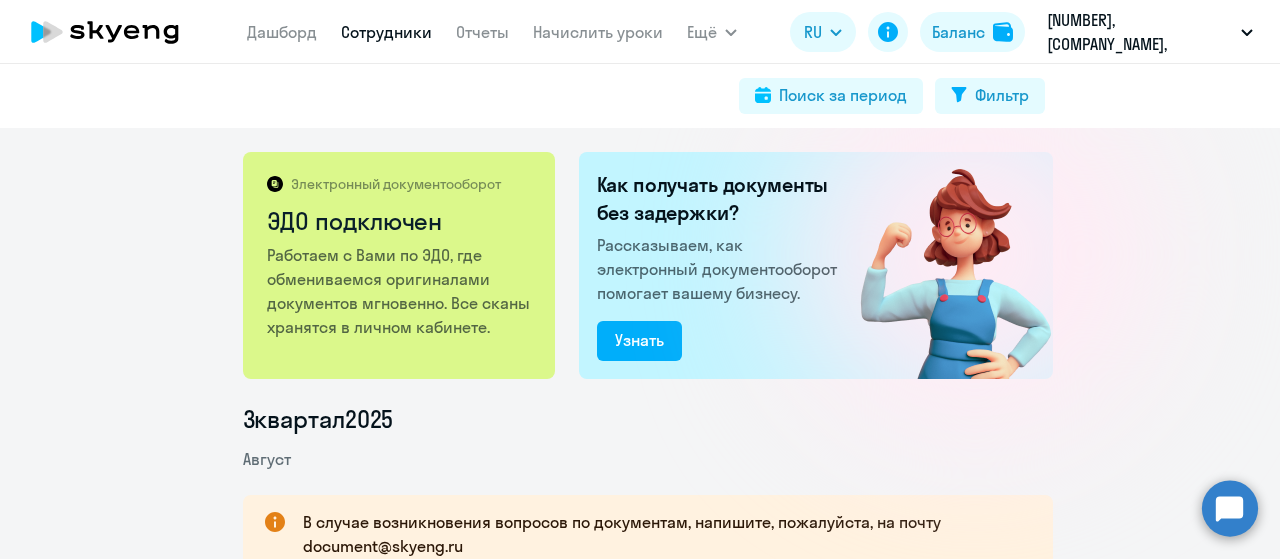 click on "Сотрудники" at bounding box center [386, 32] 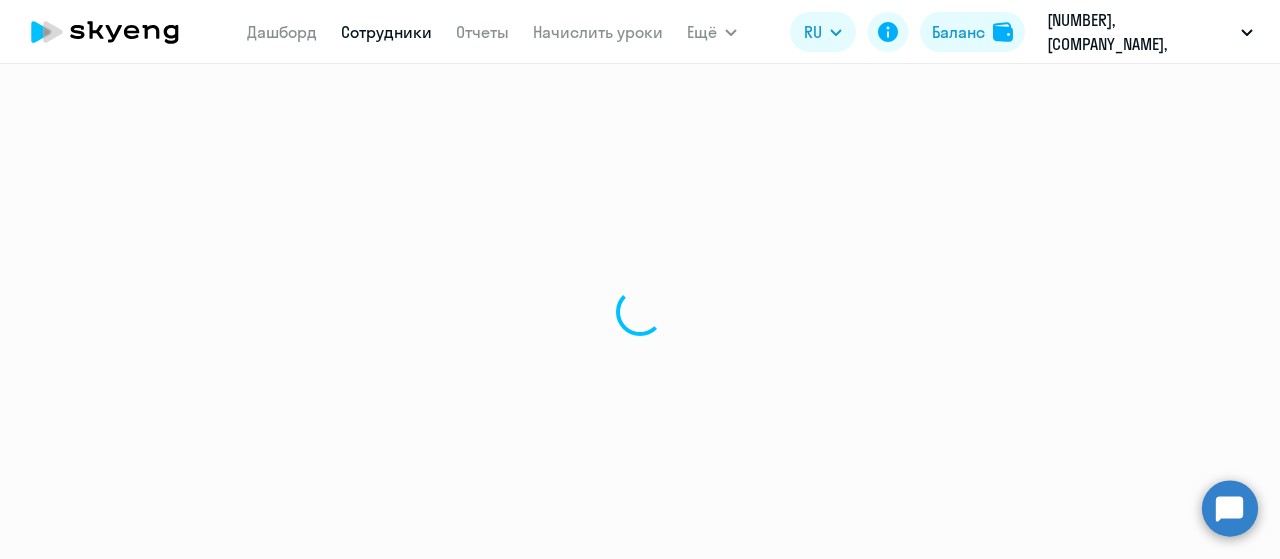 select on "30" 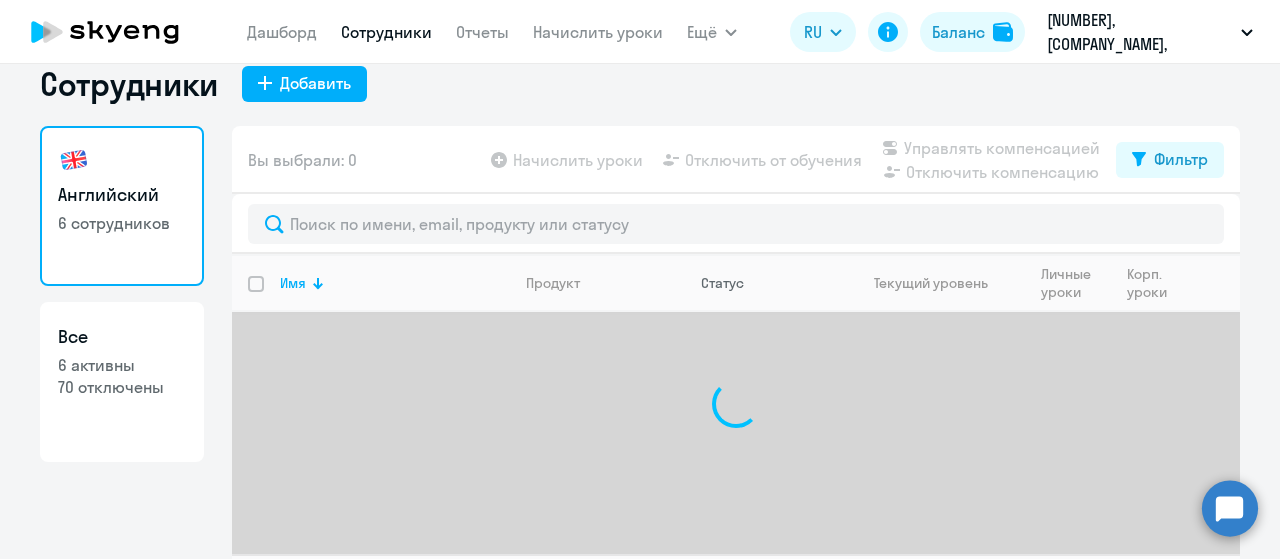 scroll, scrollTop: 80, scrollLeft: 0, axis: vertical 